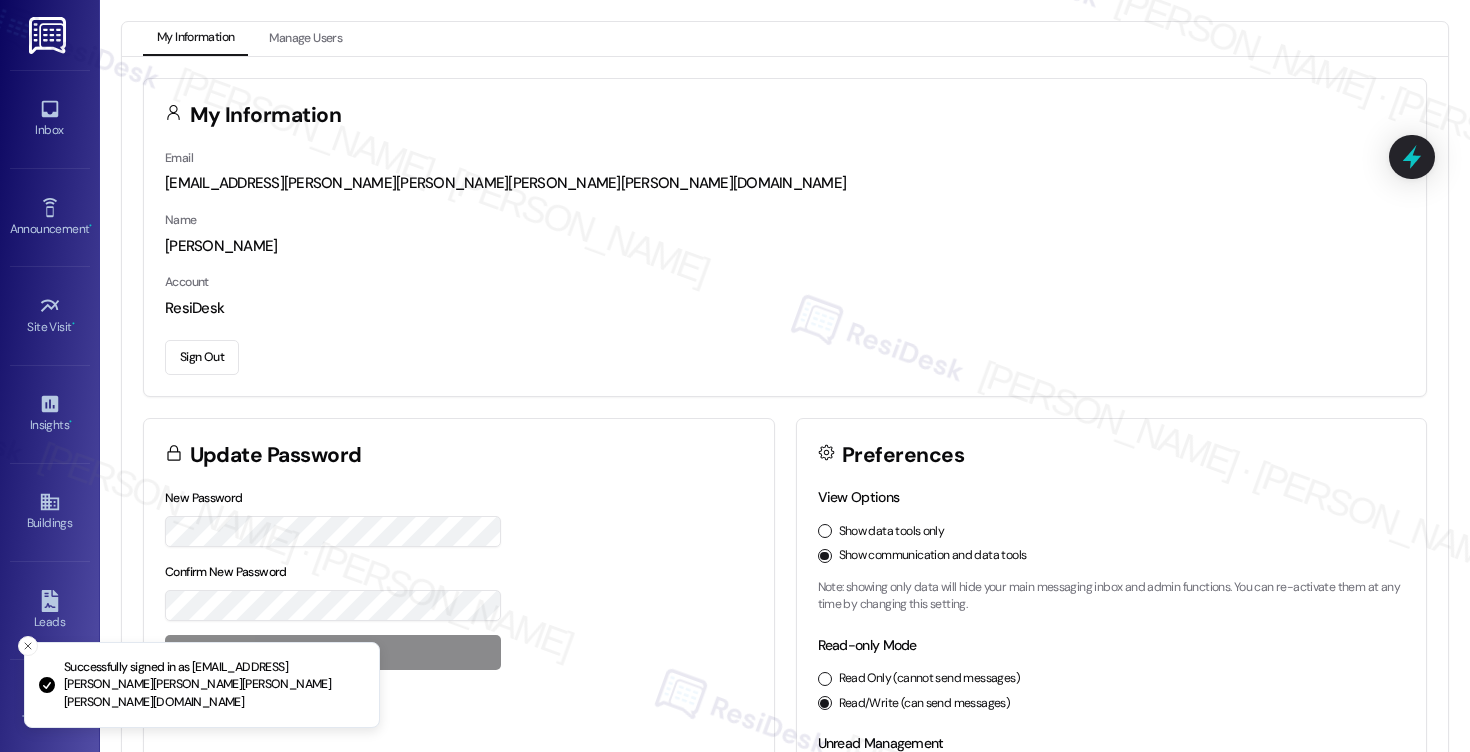 scroll, scrollTop: 0, scrollLeft: 0, axis: both 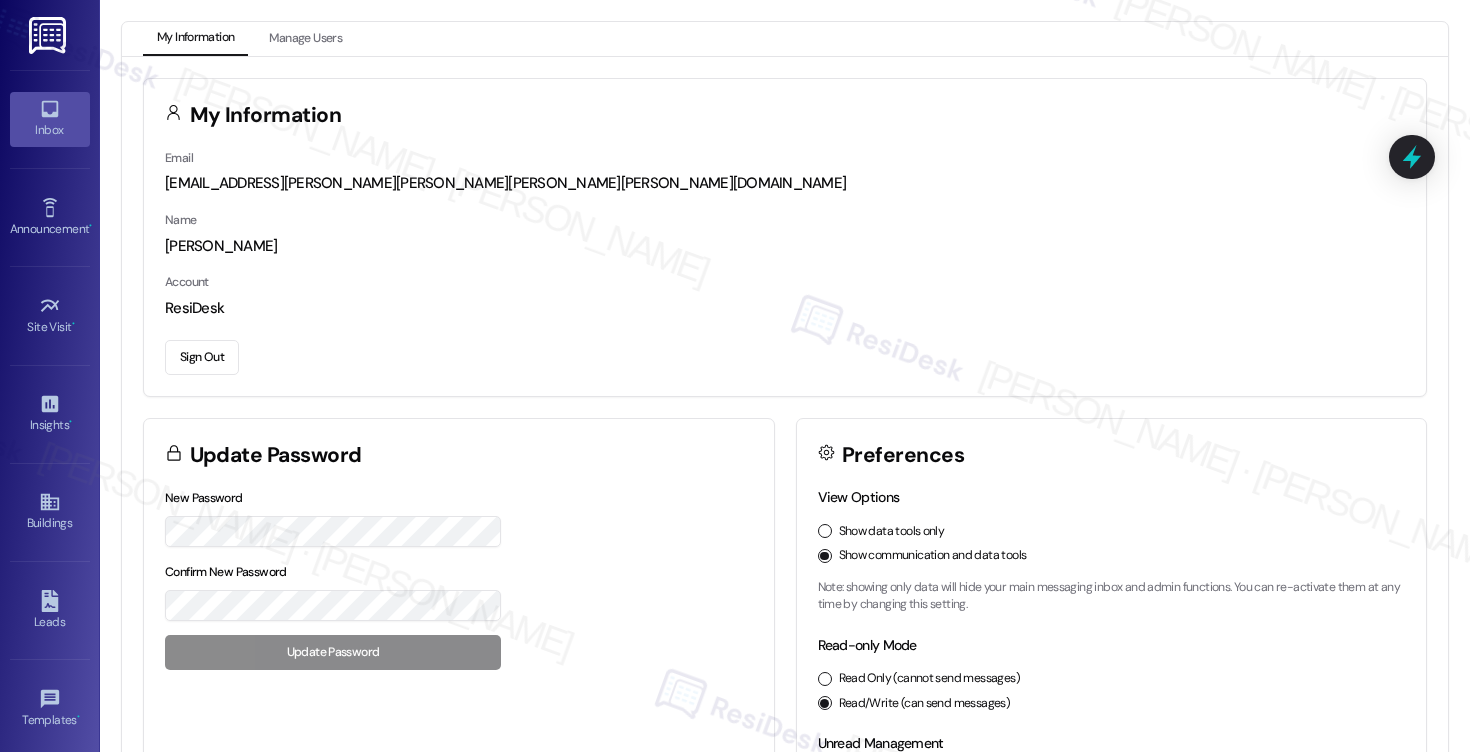 click on "Inbox" at bounding box center (50, 119) 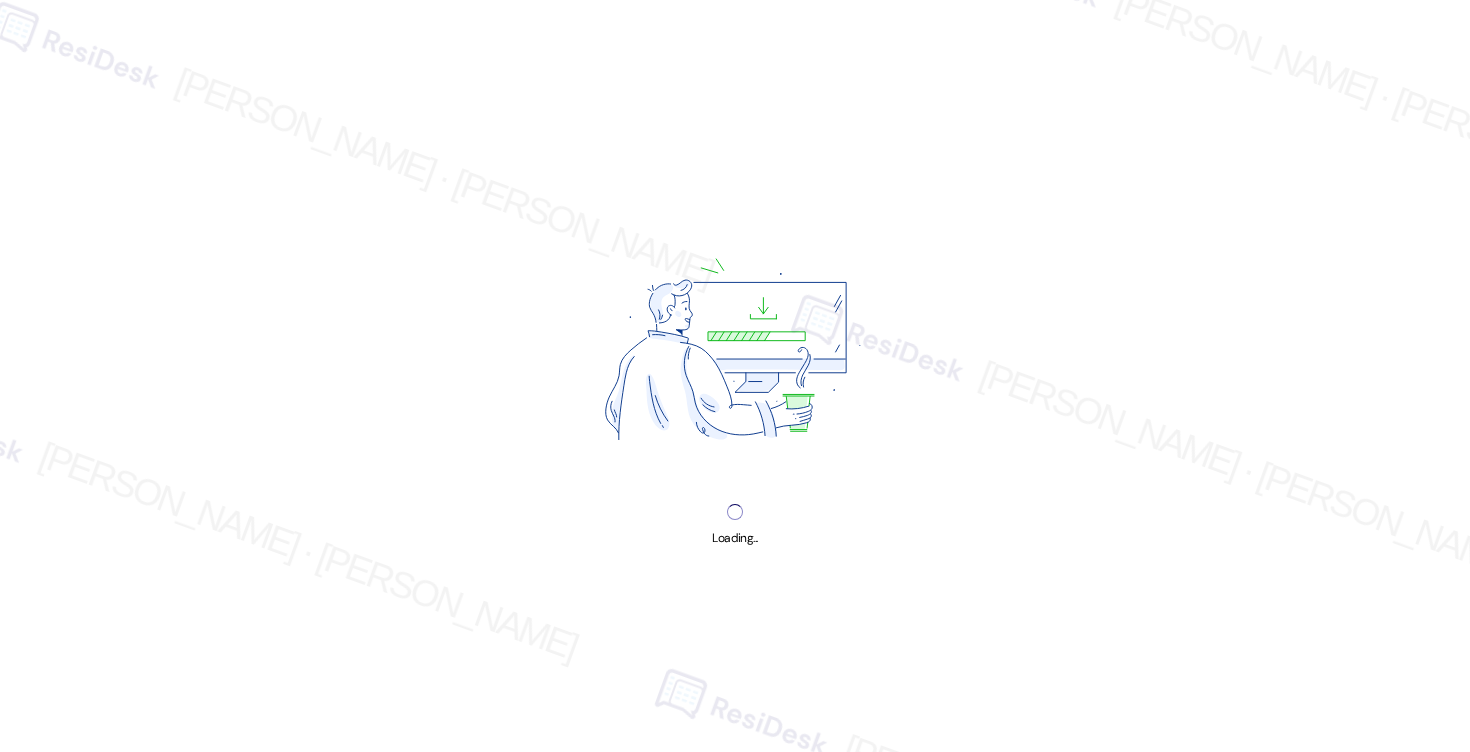 scroll, scrollTop: 0, scrollLeft: 0, axis: both 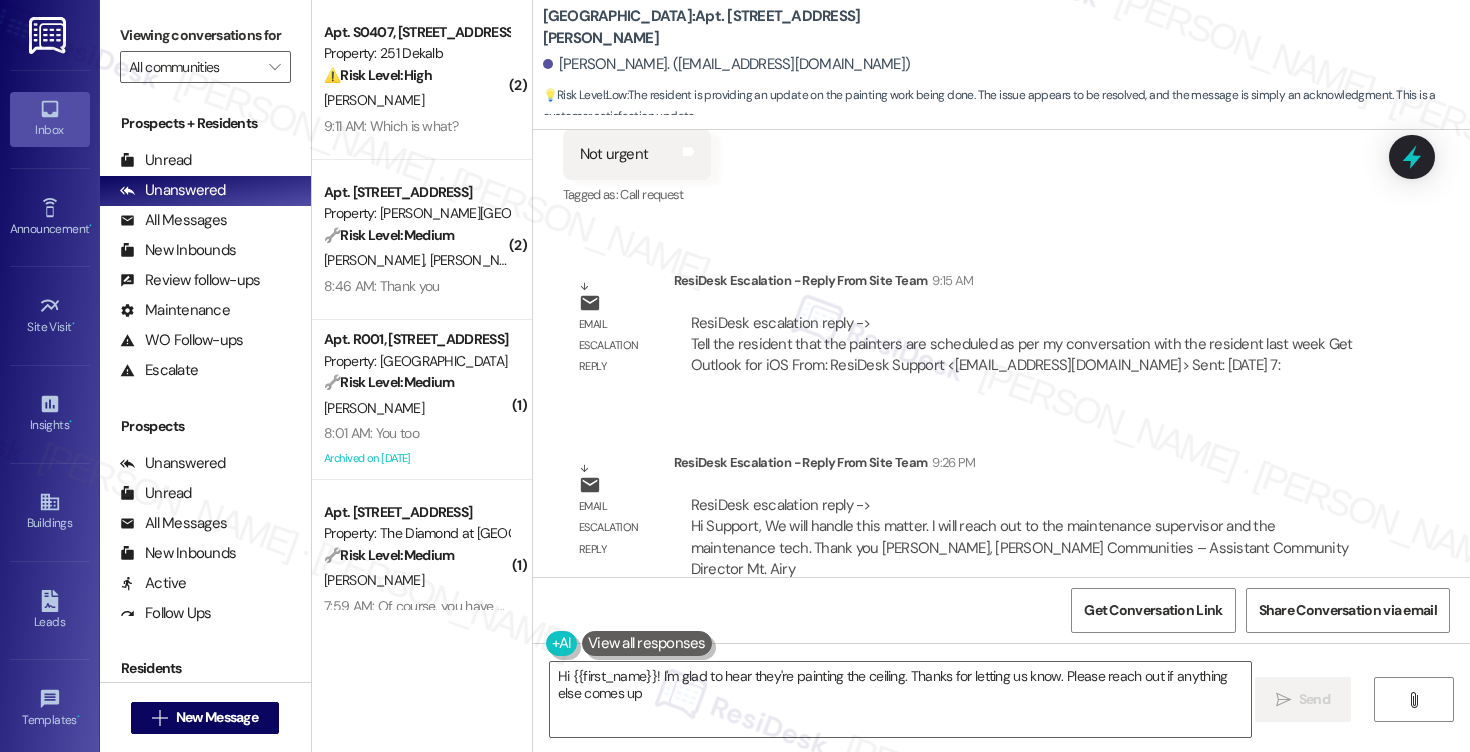 type on "Hi {{first_name}}! I'm glad to hear they're painting the ceiling. Thanks for letting us know. Please reach out if anything else comes up!" 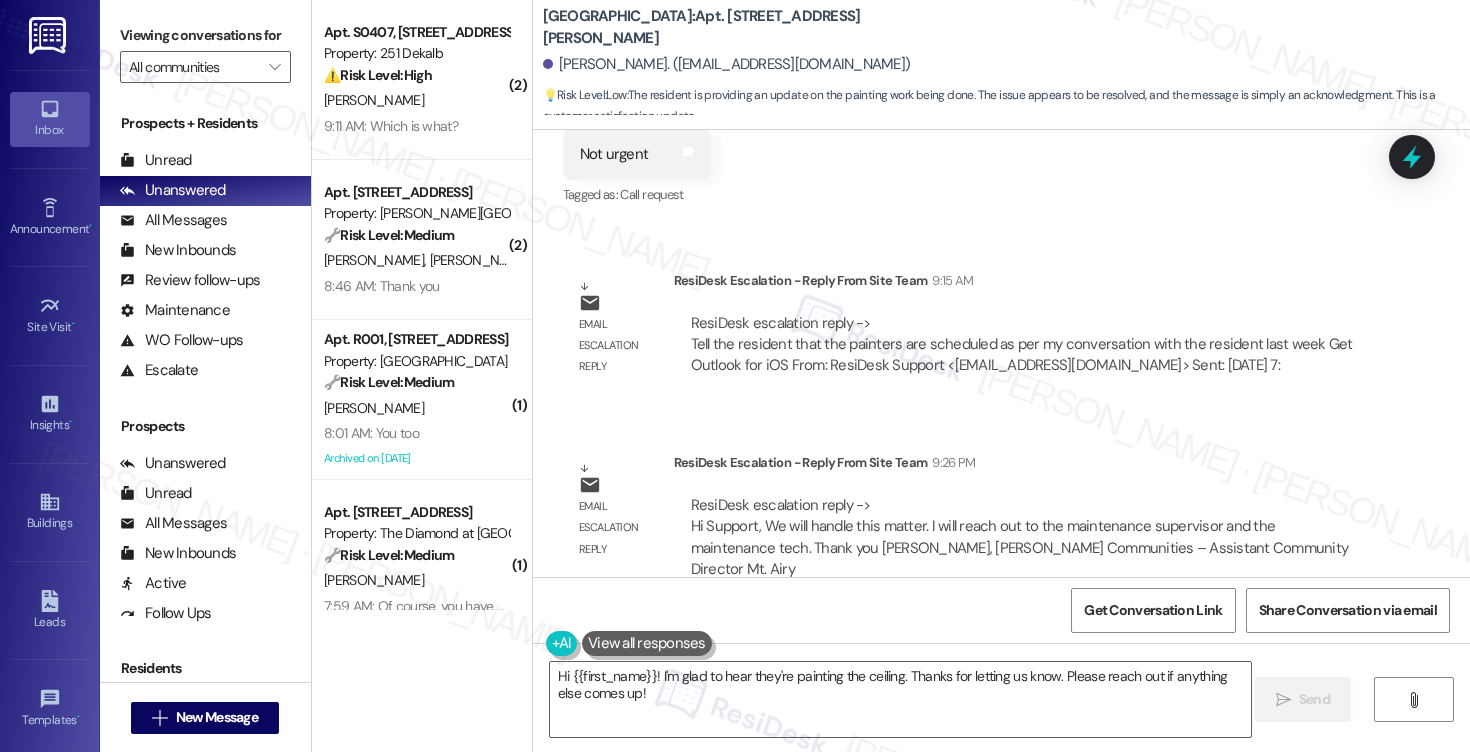 drag, startPoint x: 570, startPoint y: 505, endPoint x: 770, endPoint y: 507, distance: 200.01 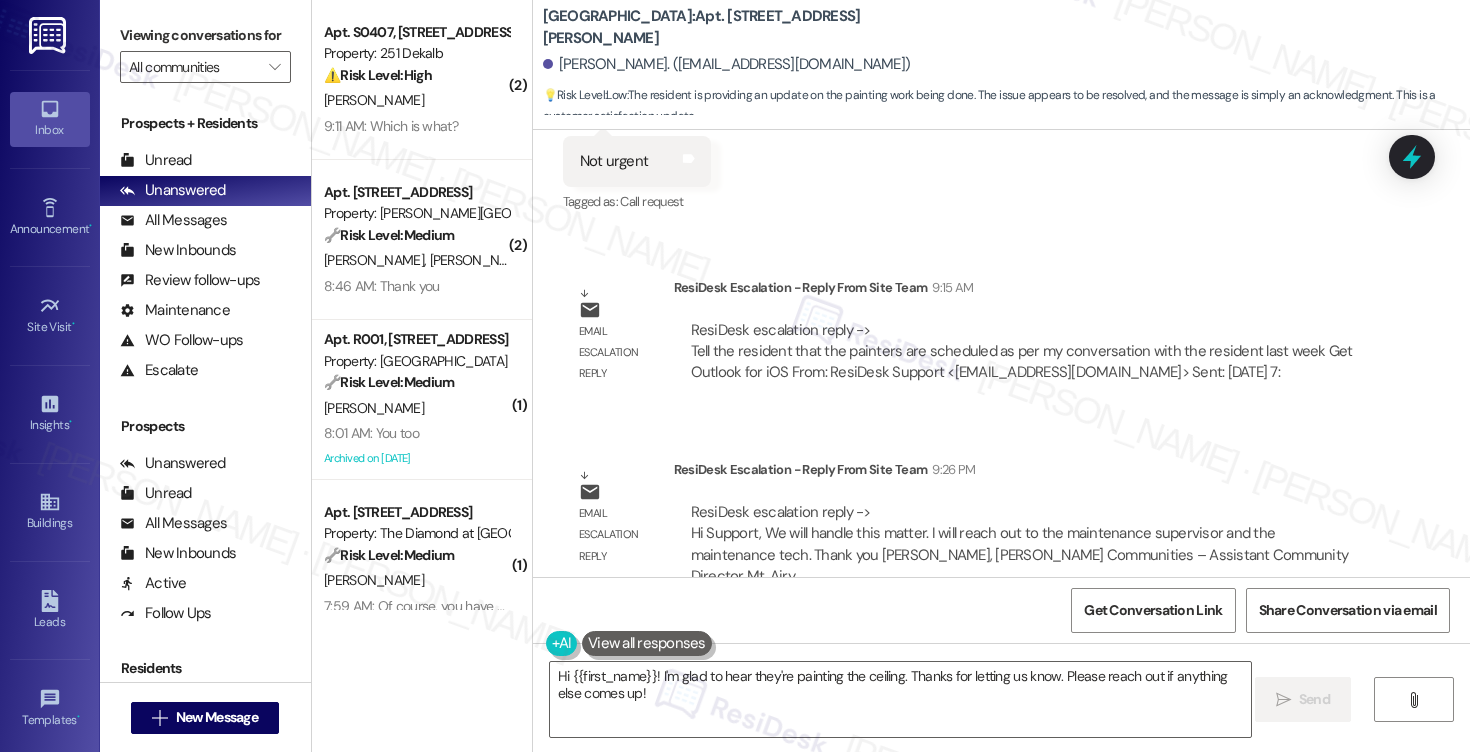 scroll, scrollTop: 29889, scrollLeft: 0, axis: vertical 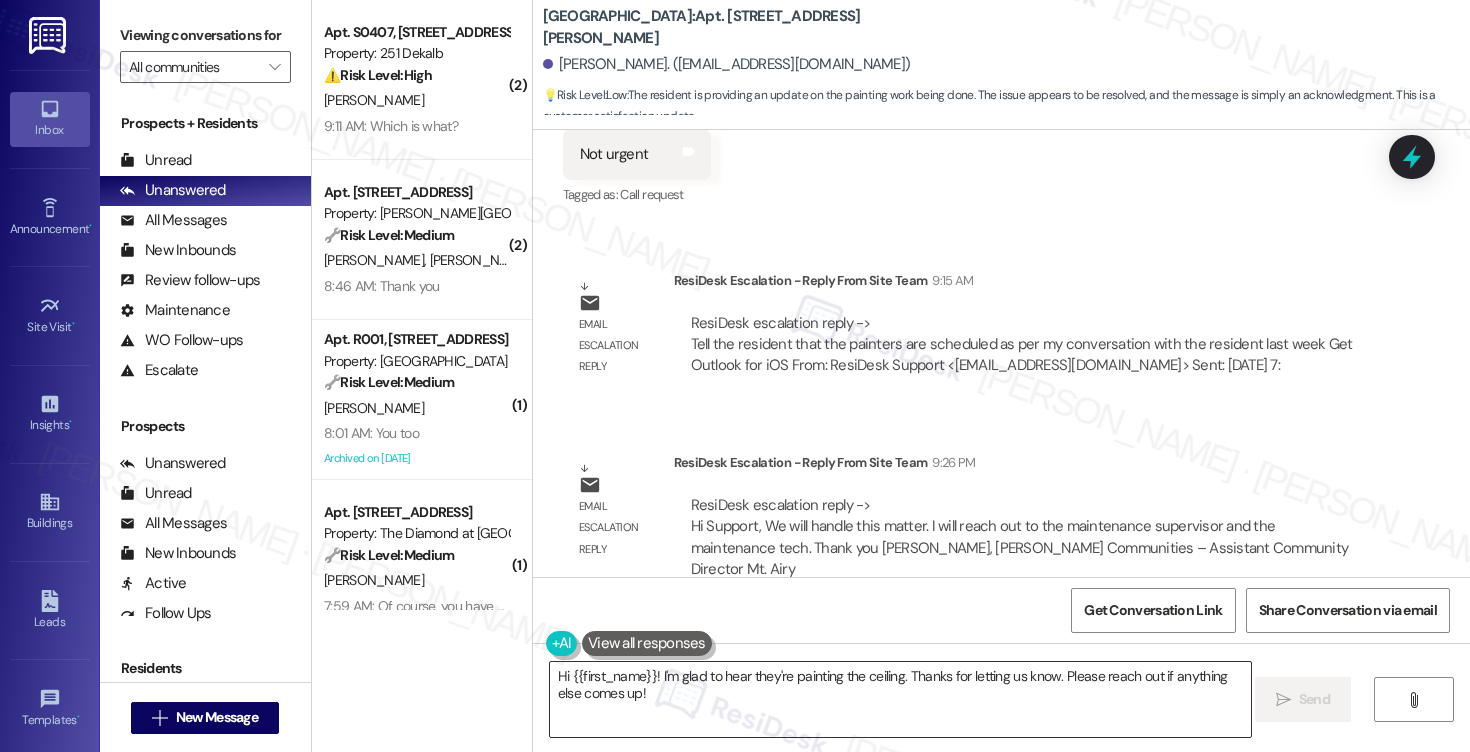 click on "Hi {{first_name}}! I'm glad to hear they're painting the ceiling. Thanks for letting us know. Please reach out if anything else comes up!" at bounding box center [900, 699] 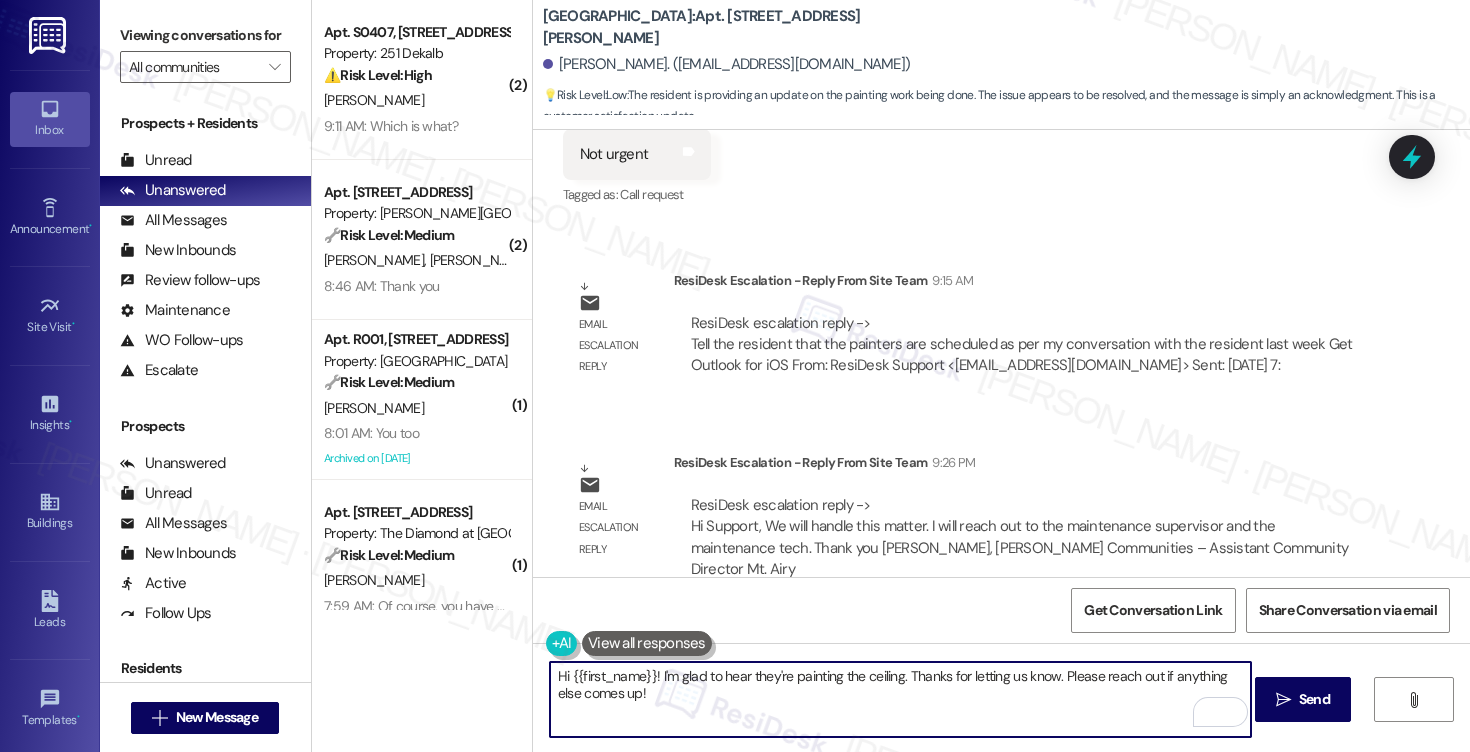 click on "Hi {{first_name}}! I'm glad to hear they're painting the ceiling. Thanks for letting us know. Please reach out if anything else comes up!" at bounding box center (900, 699) 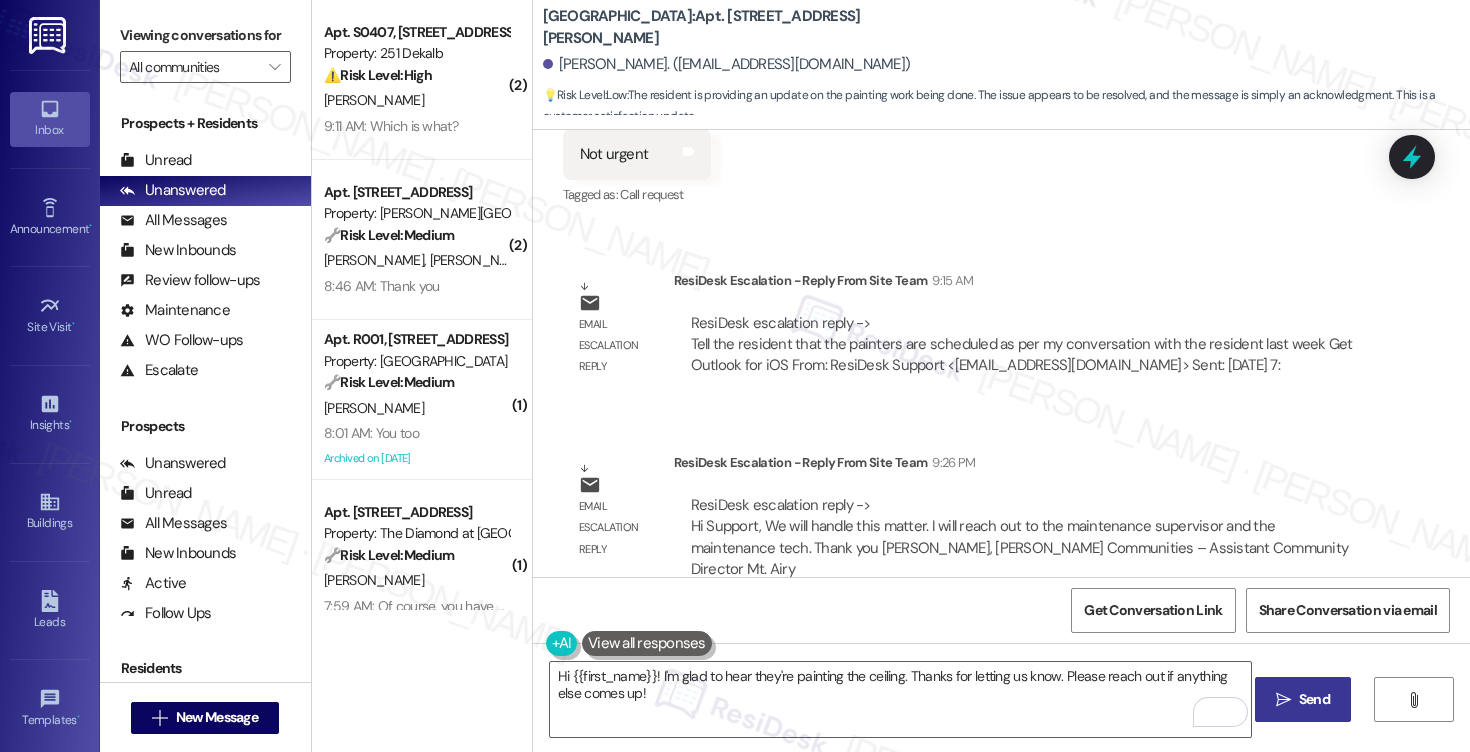 click on " Send" at bounding box center (1303, 699) 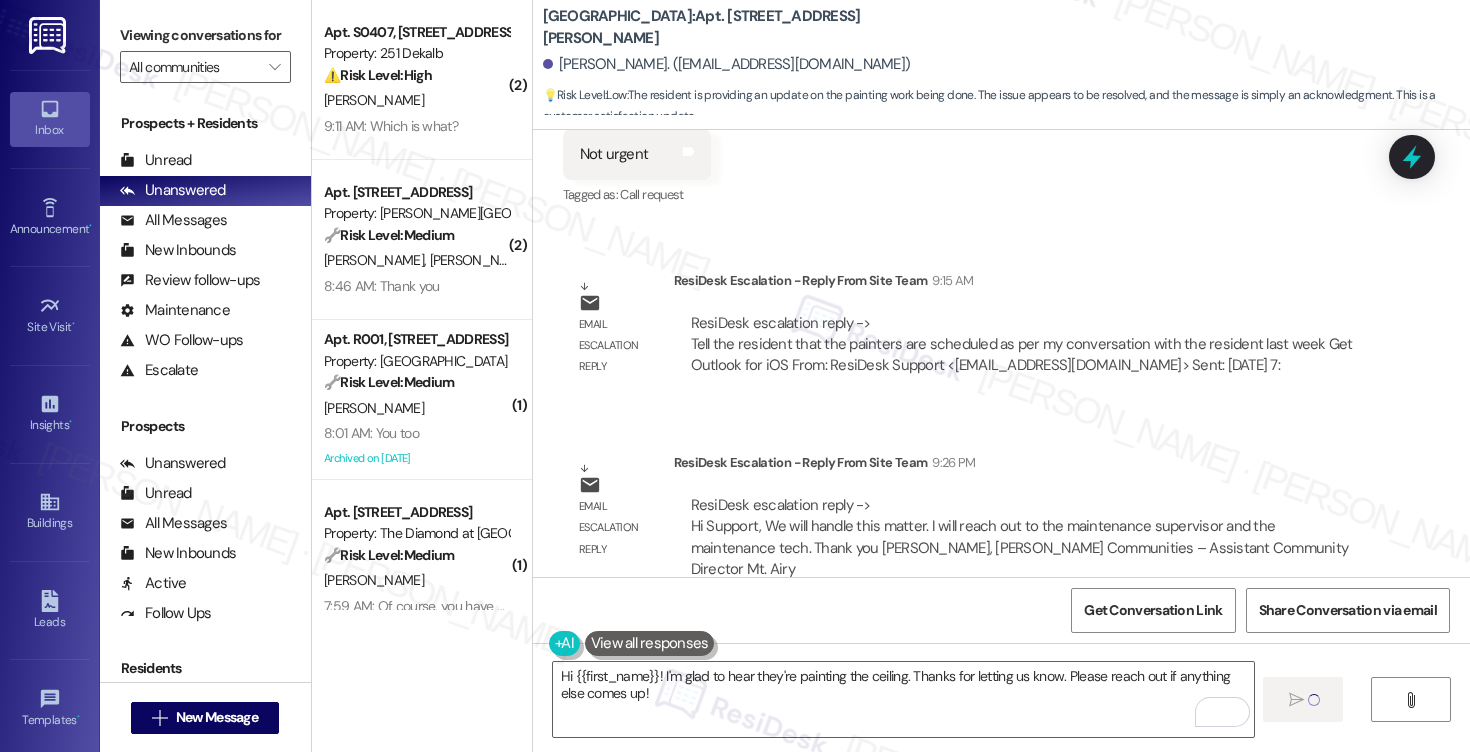 type 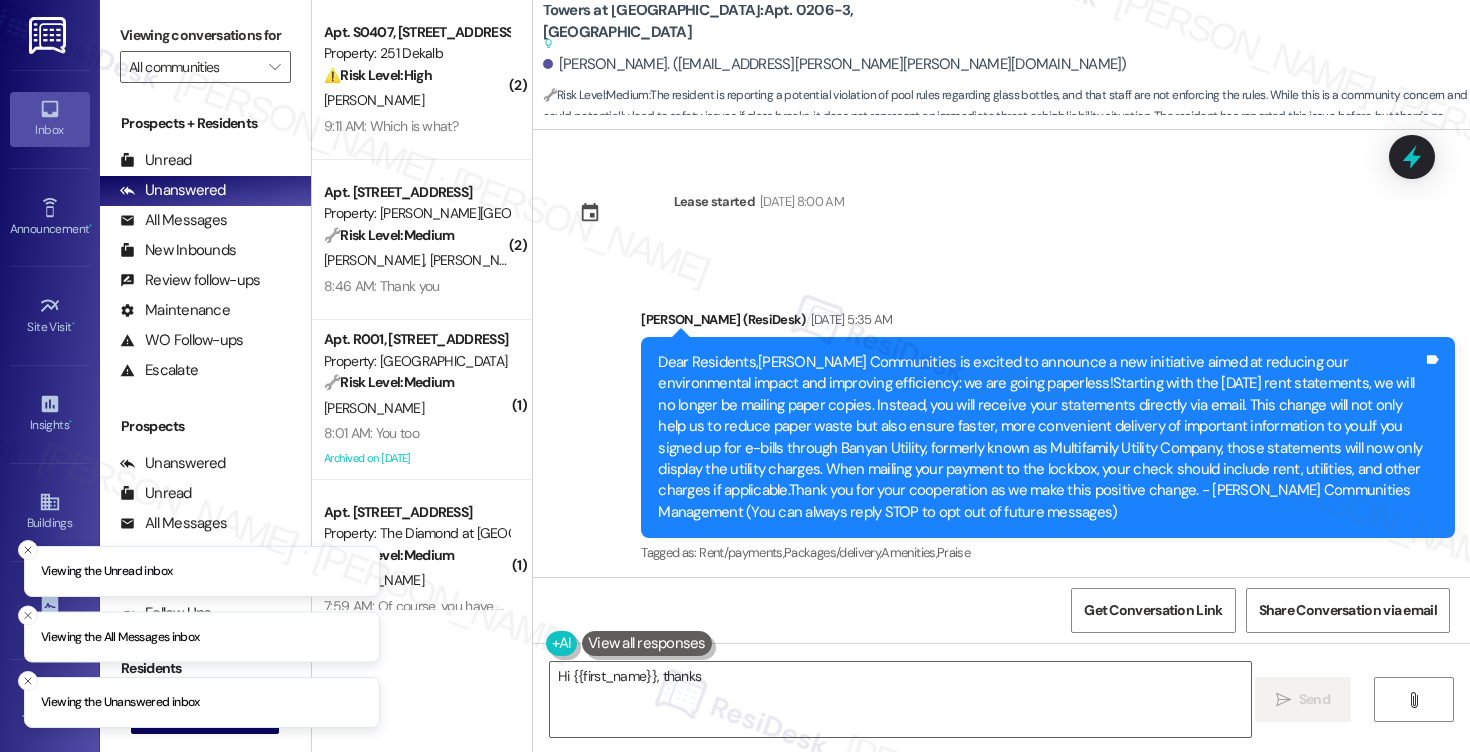 scroll, scrollTop: 0, scrollLeft: 0, axis: both 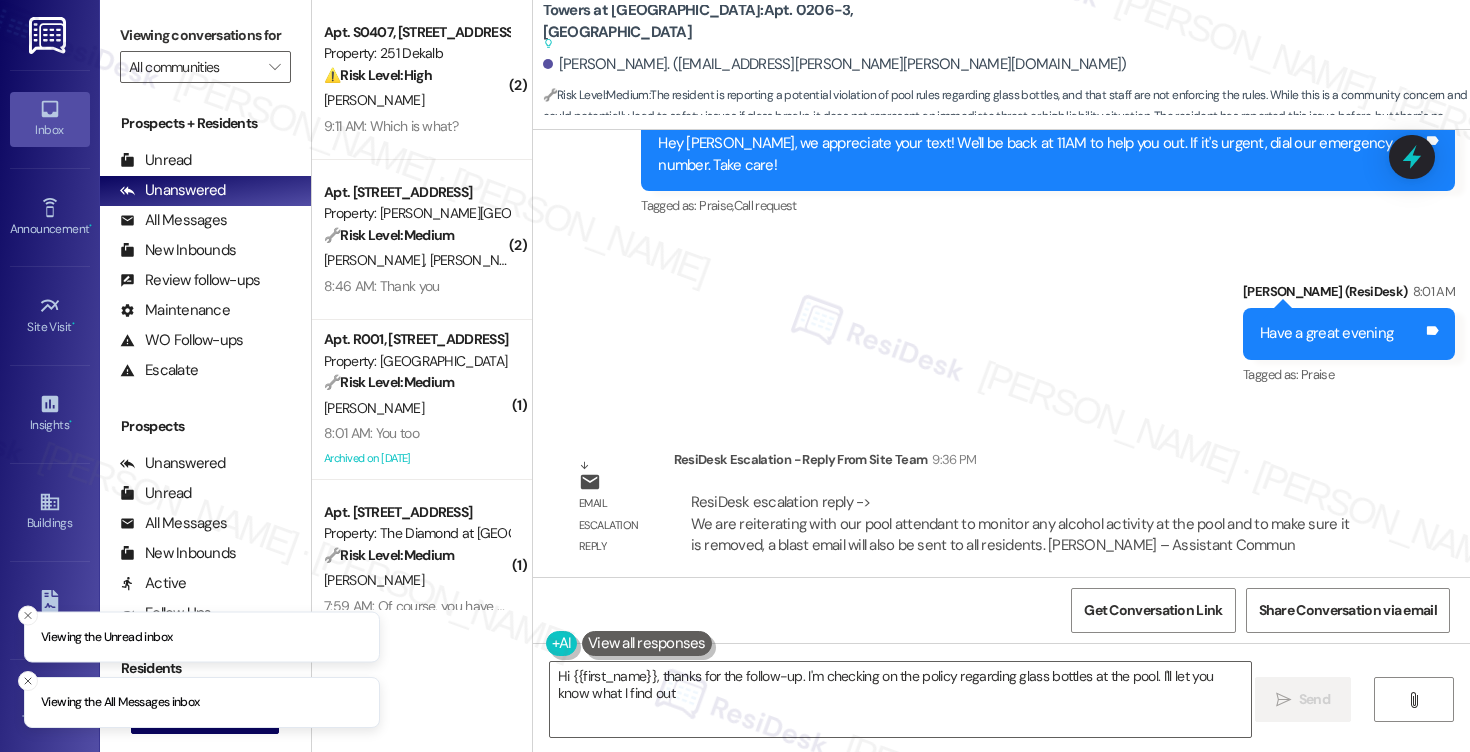 type on "Hi {{first_name}}, thanks for the follow-up. I'm checking on the policy regarding glass bottles at the pool. I'll let you know what I find out!" 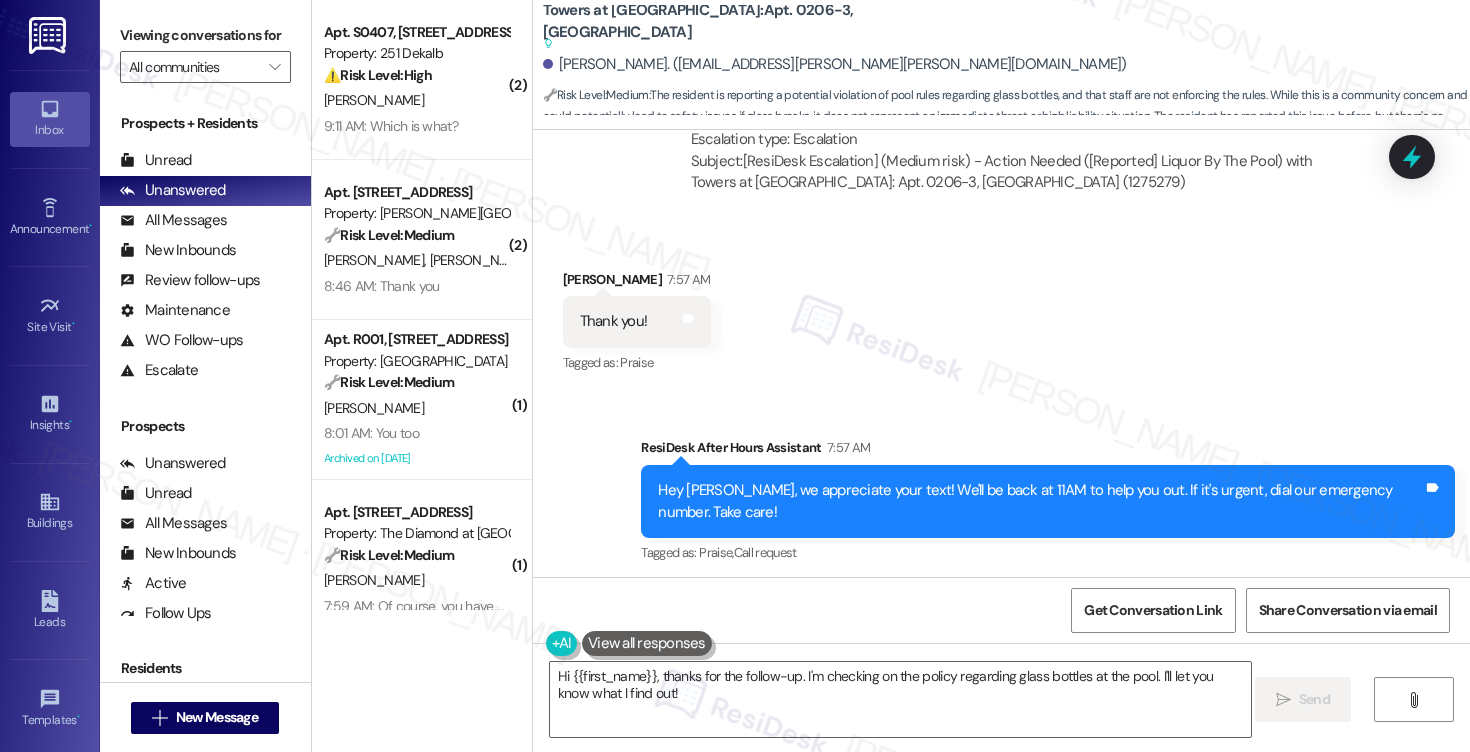 scroll, scrollTop: 16476, scrollLeft: 0, axis: vertical 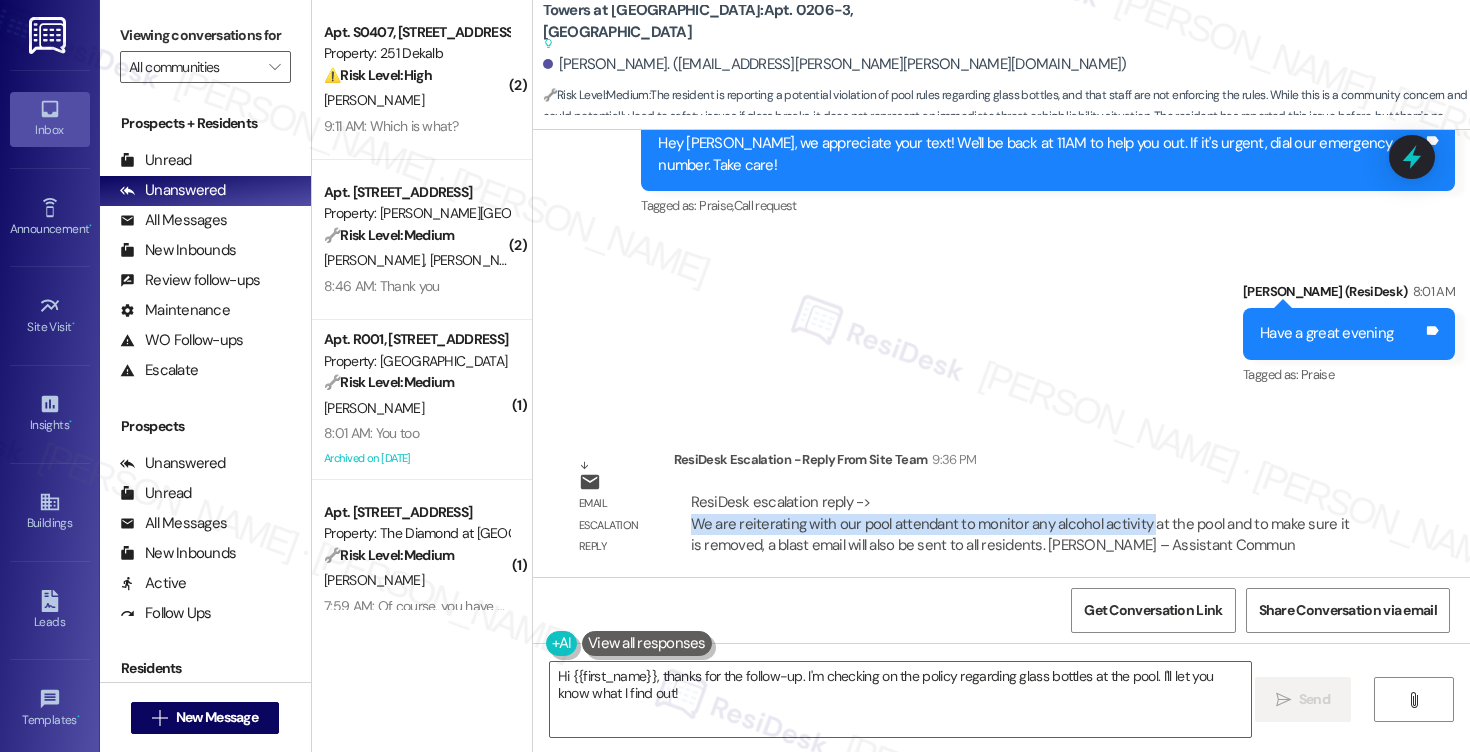 drag, startPoint x: 679, startPoint y: 332, endPoint x: 1137, endPoint y: 341, distance: 458.0884 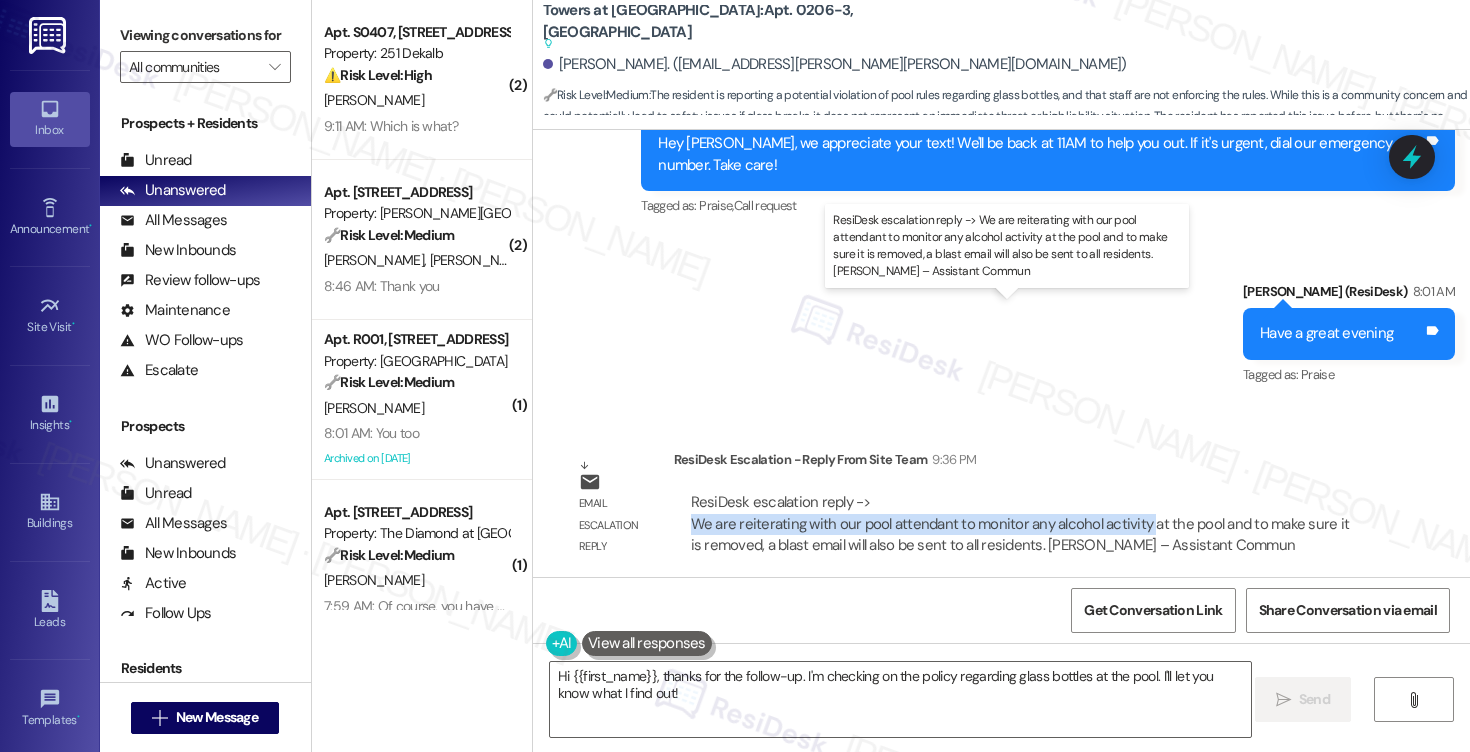click on "ResiDesk escalation reply ->
We are reiterating with our pool attendant to monitor any alcohol activity at the pool and to make sure it is removed, a blast email will also be sent to all residents. Linda Barder – Assistant Commun ResiDesk escalation reply ->
We are reiterating with our pool attendant to monitor any alcohol activity at the pool and to make sure it is removed, a blast email will also be sent to all residents. Linda Barder – Assistant Commun" at bounding box center (1020, 523) 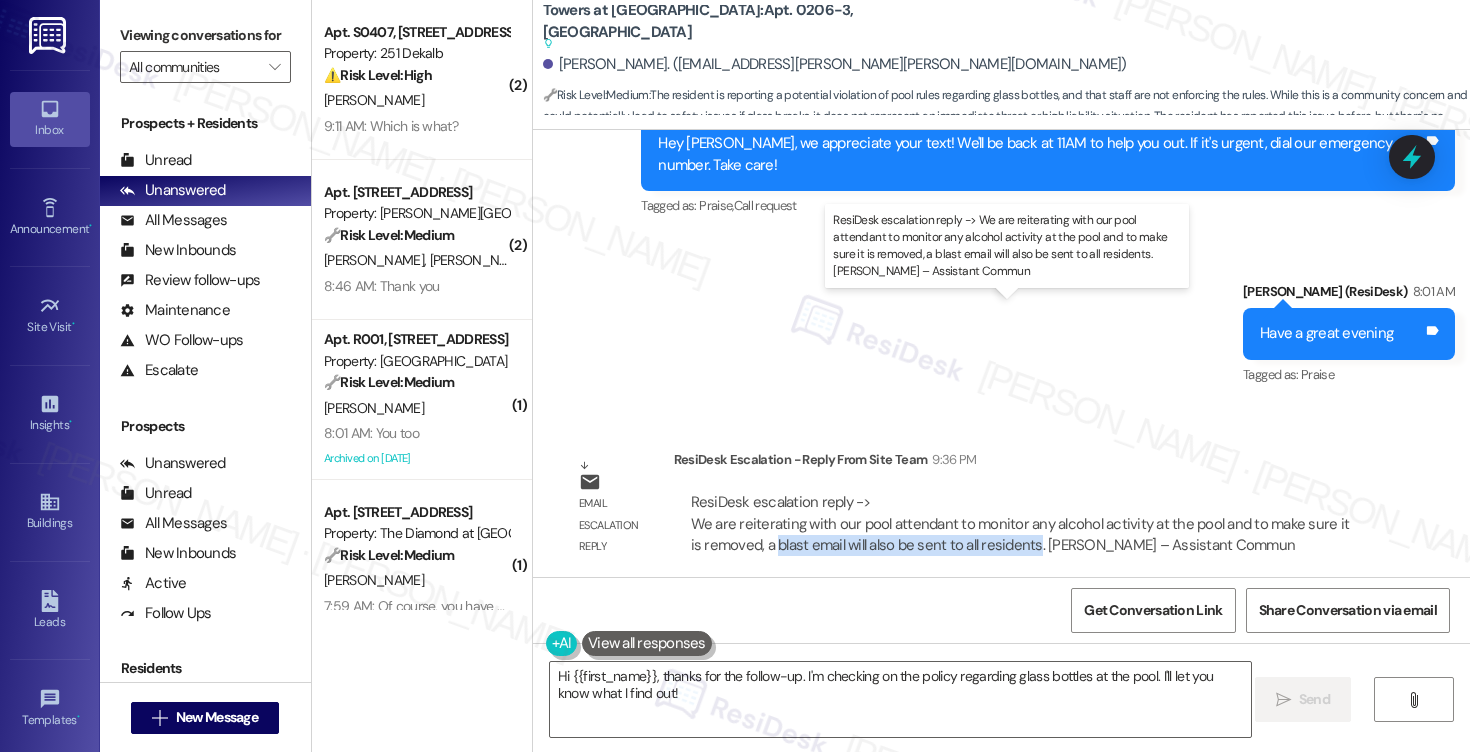 drag, startPoint x: 752, startPoint y: 355, endPoint x: 1010, endPoint y: 351, distance: 258.031 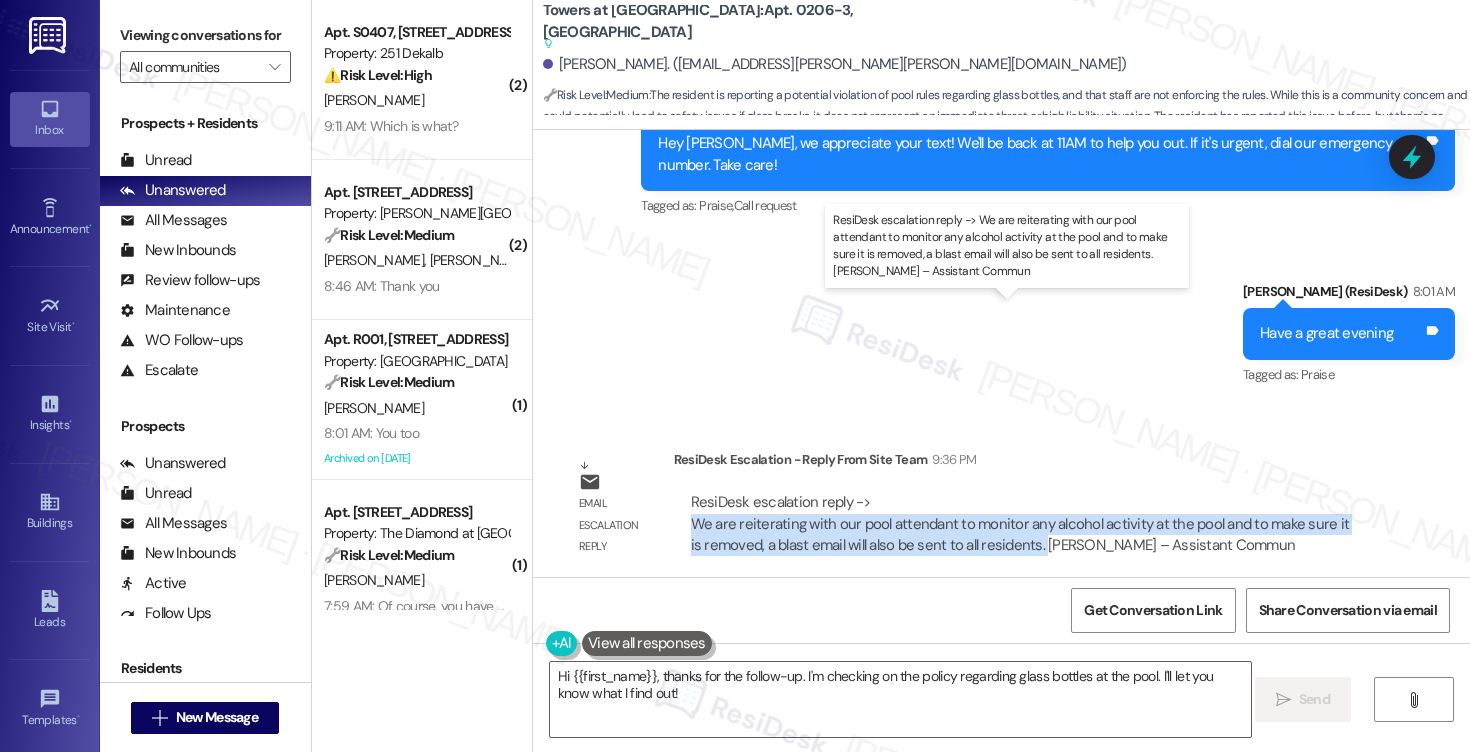 drag, startPoint x: 675, startPoint y: 328, endPoint x: 1016, endPoint y: 350, distance: 341.70895 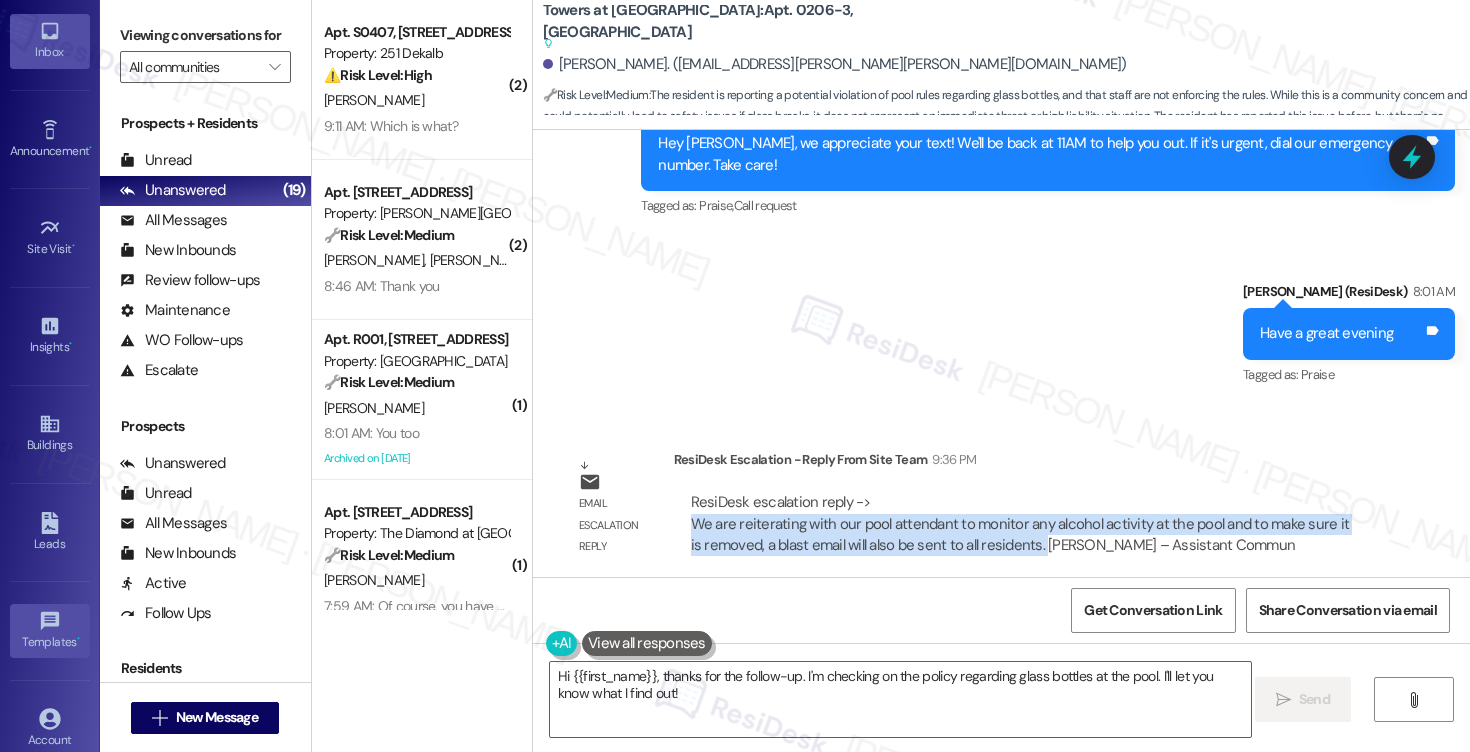 scroll, scrollTop: 202, scrollLeft: 0, axis: vertical 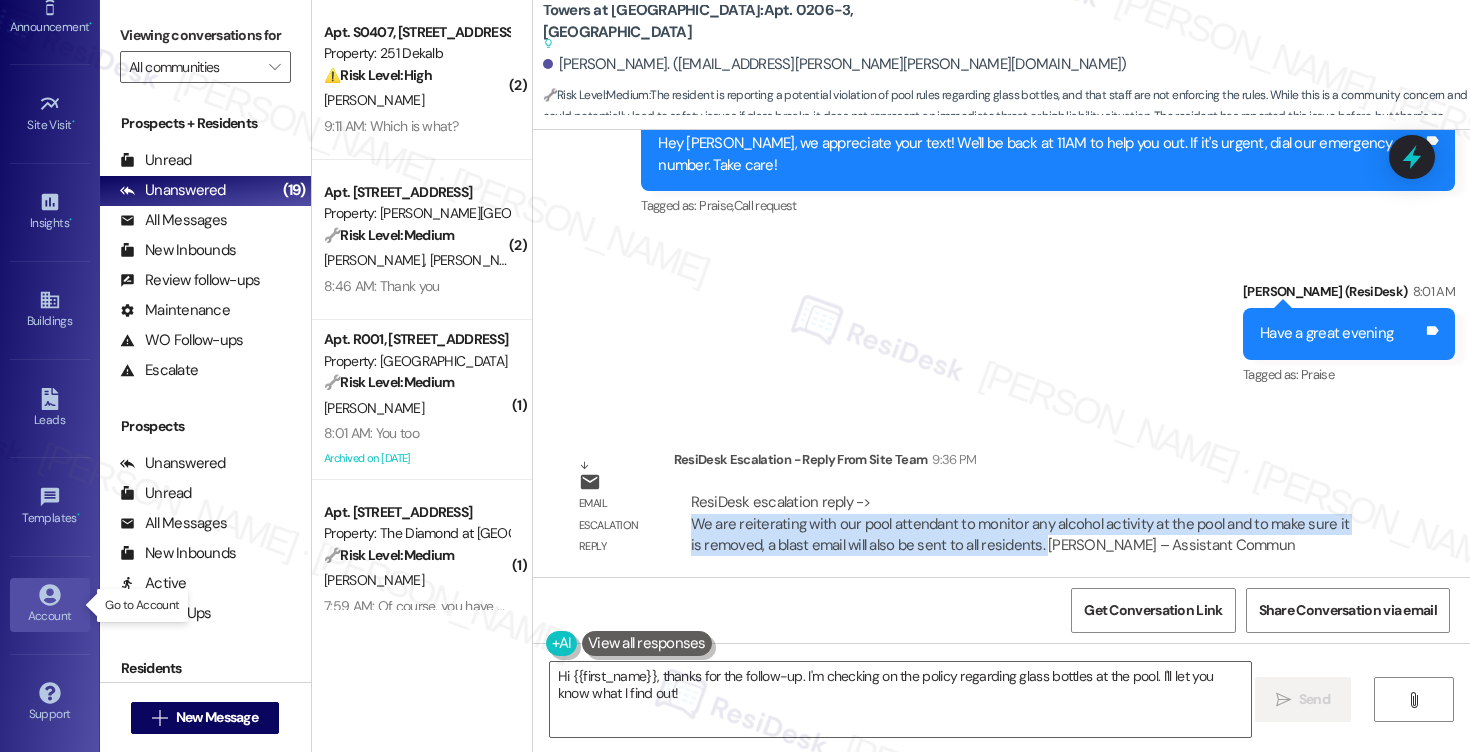 click 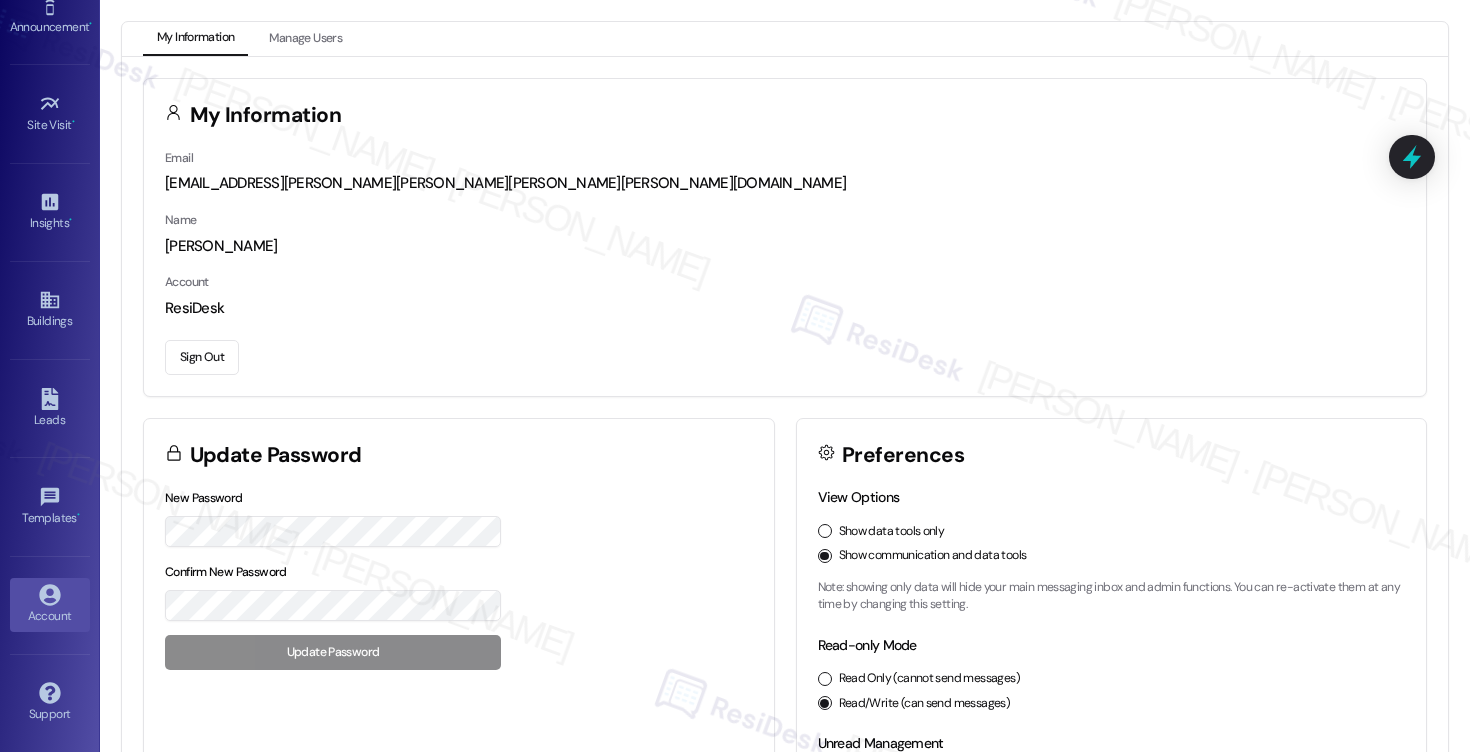 click on "Sign Out" at bounding box center [202, 357] 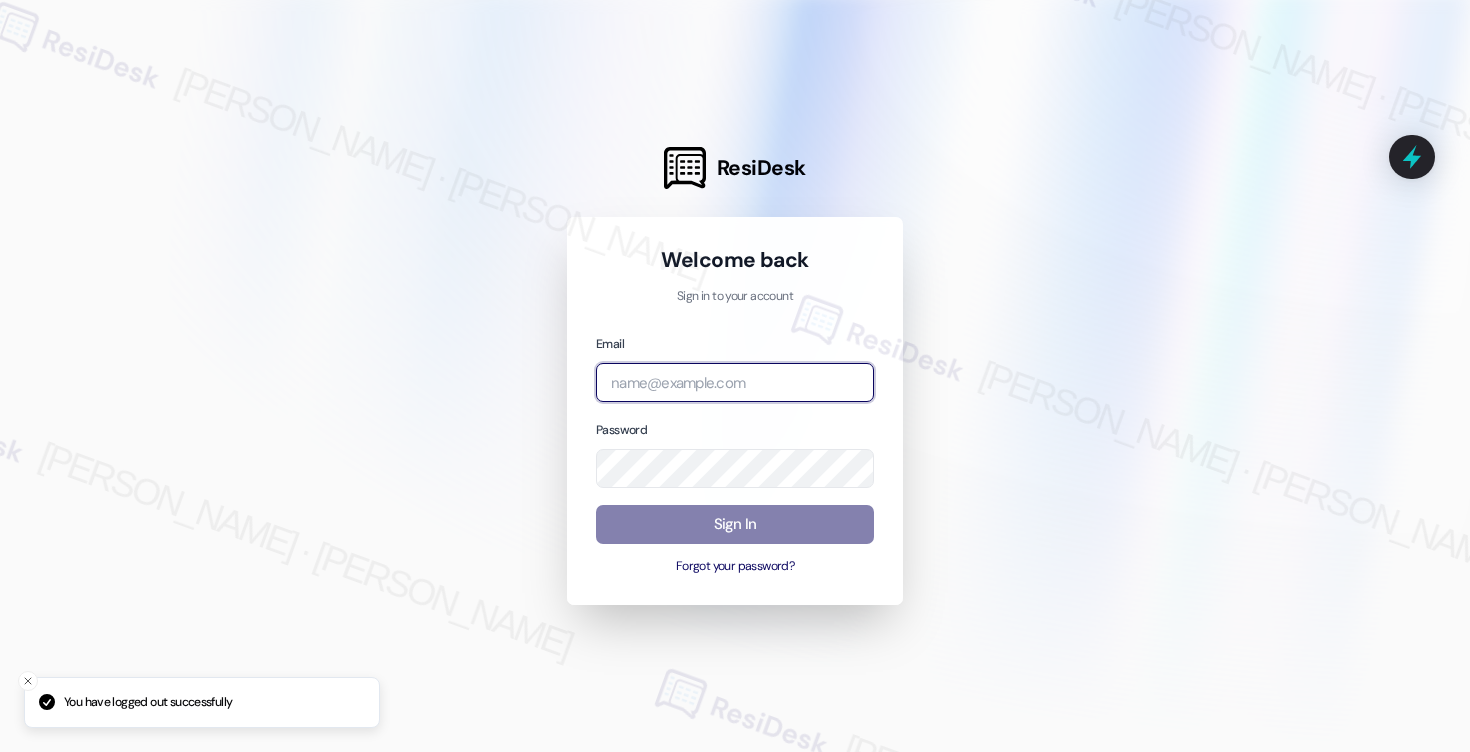 click at bounding box center (735, 382) 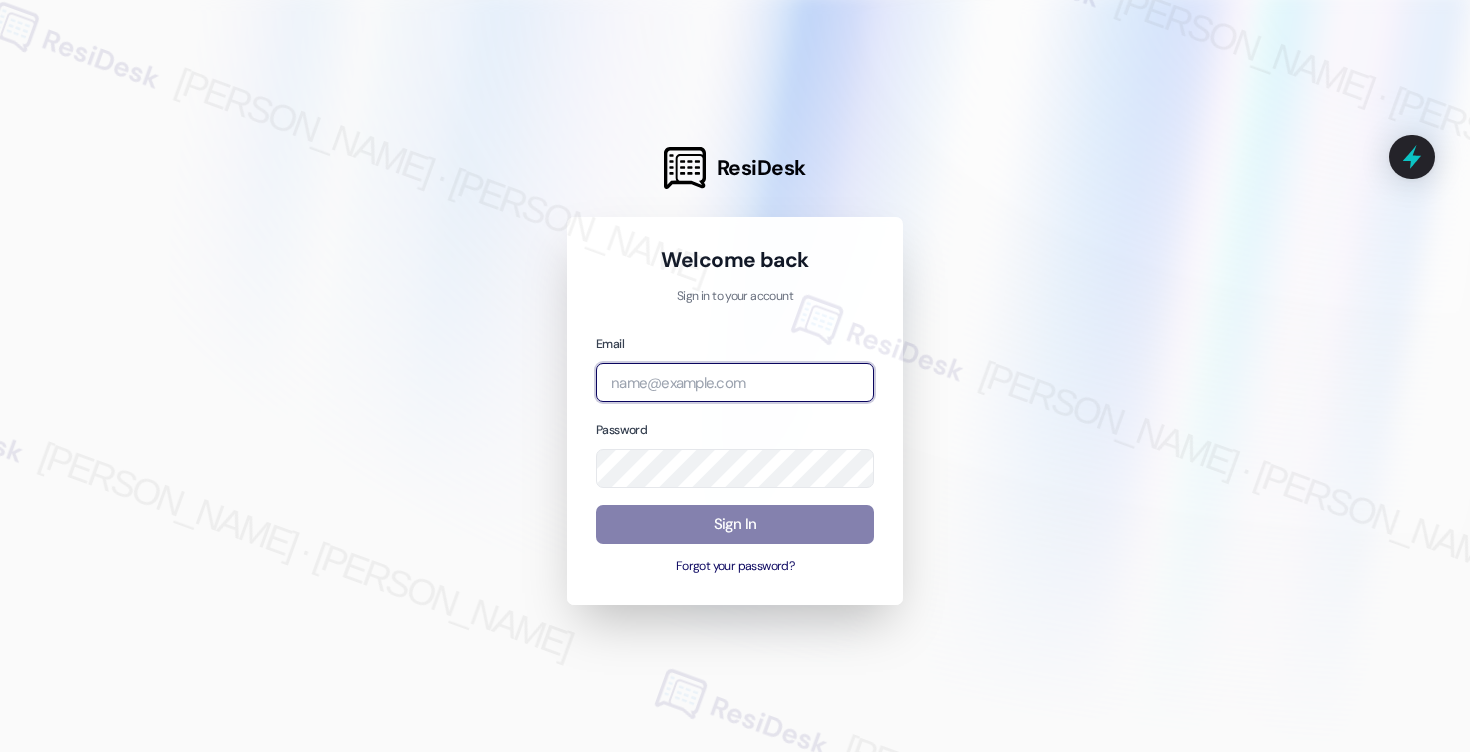 type on "automated-surveys-cardinal-mary.grace.tingson@cardinal.com" 